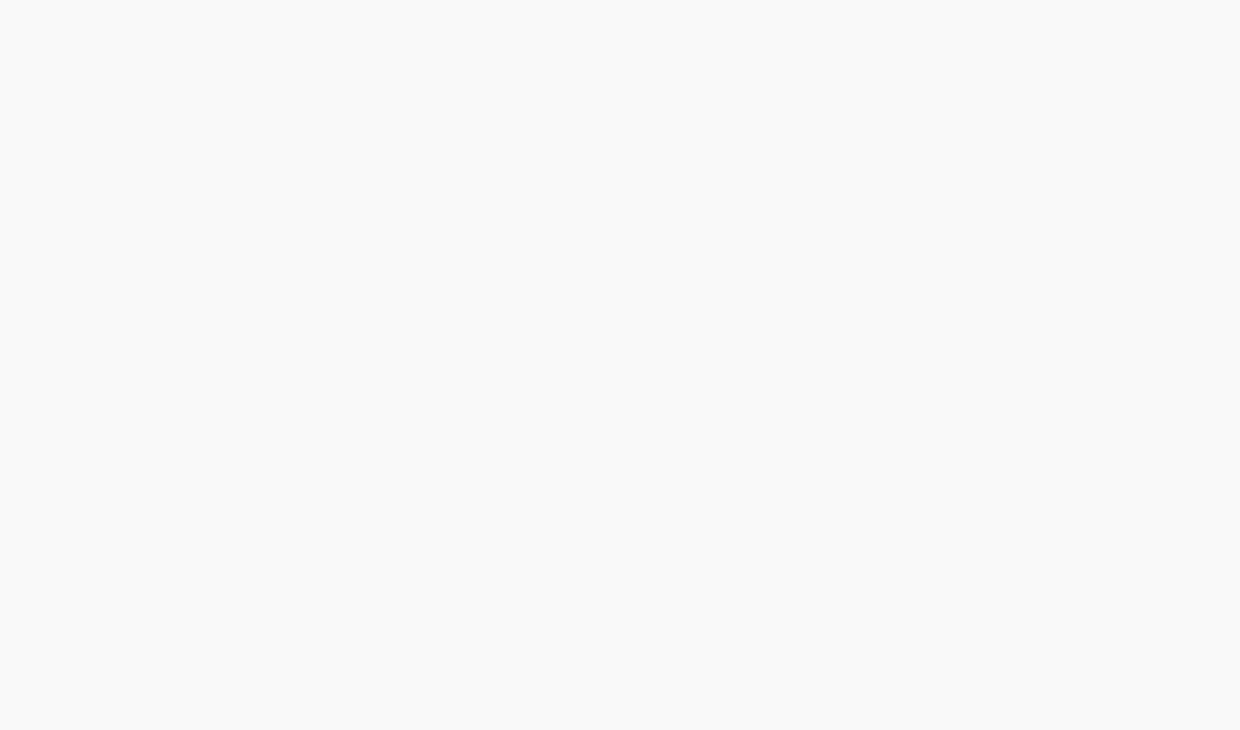 scroll, scrollTop: 0, scrollLeft: 0, axis: both 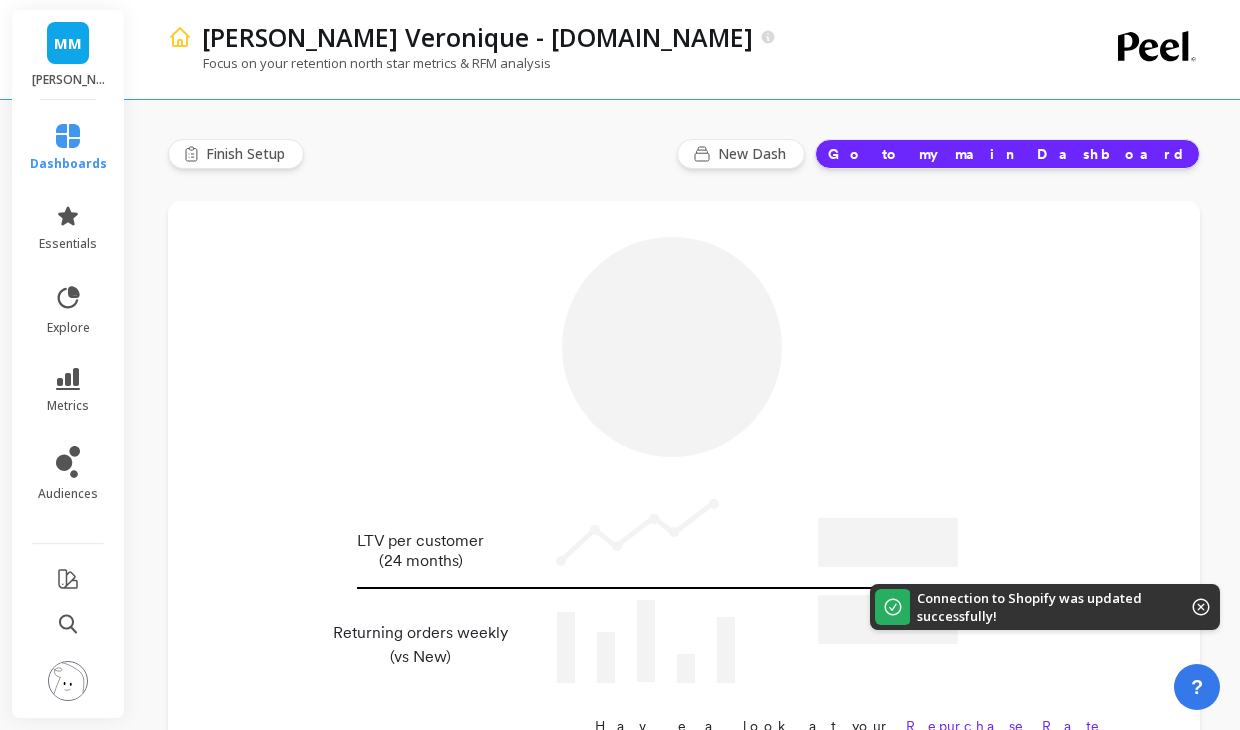 type on "Champions" 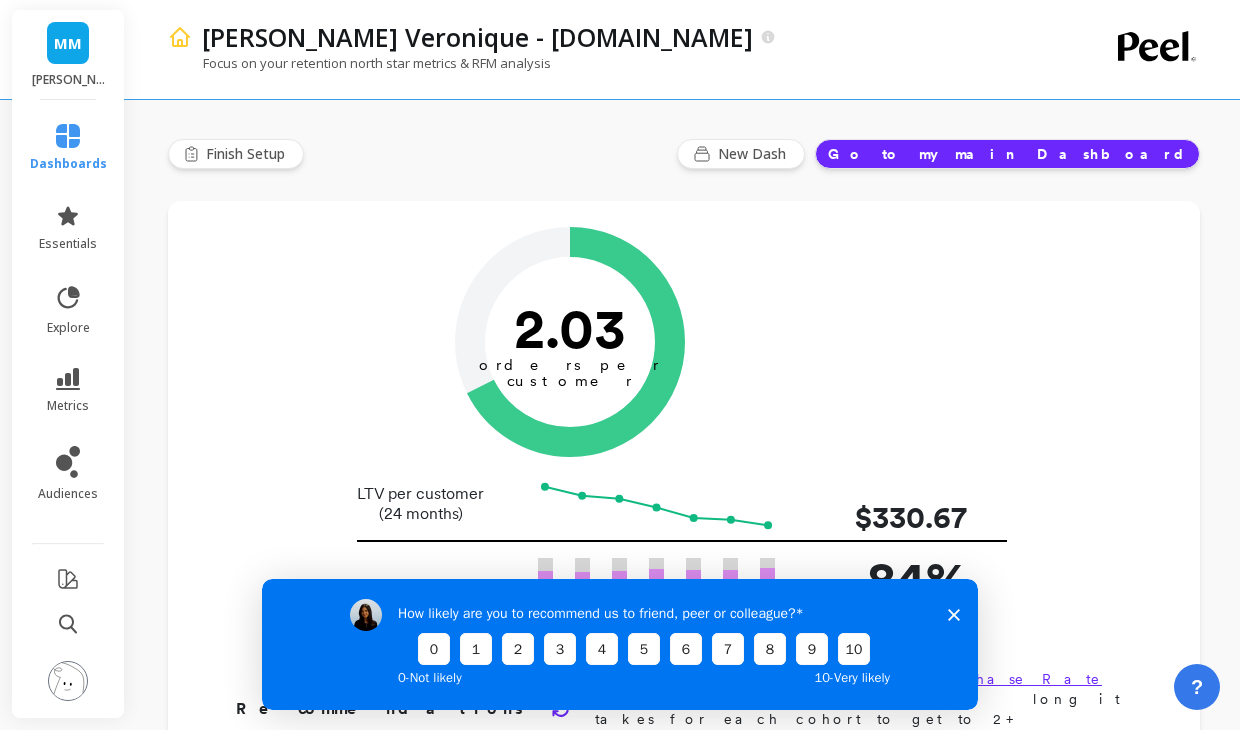 scroll, scrollTop: 0, scrollLeft: 0, axis: both 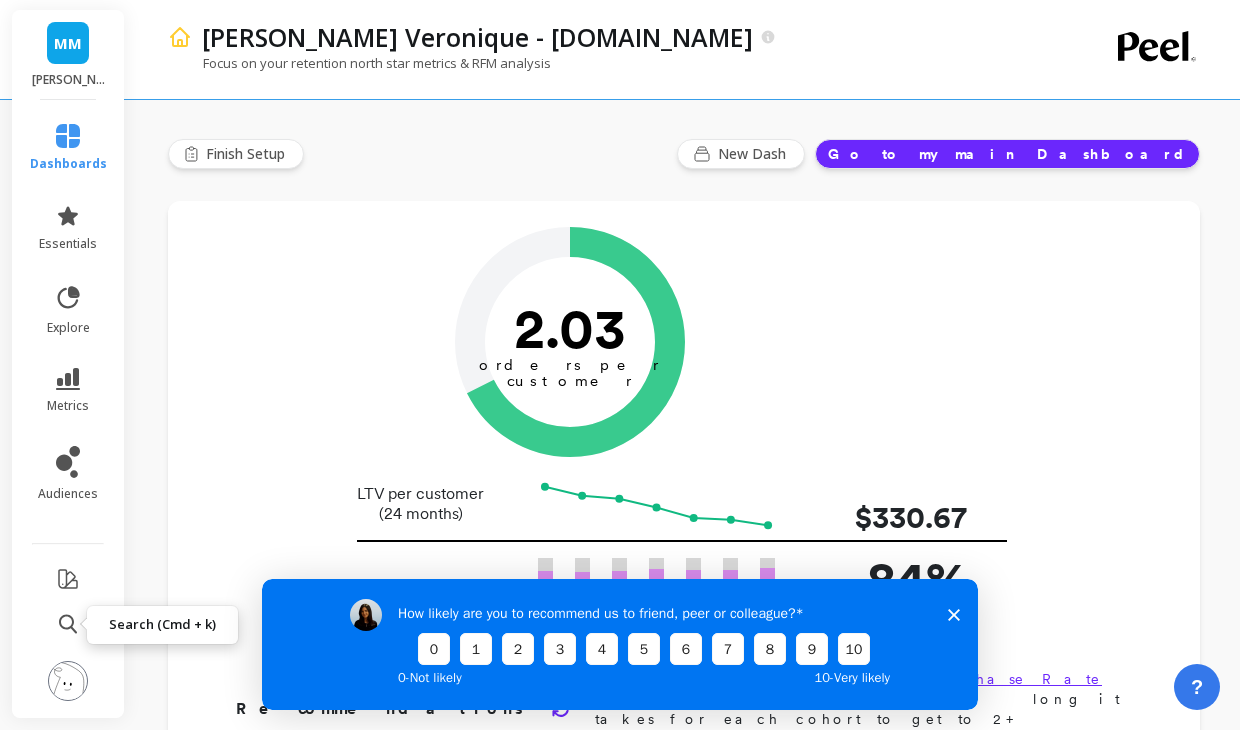 click 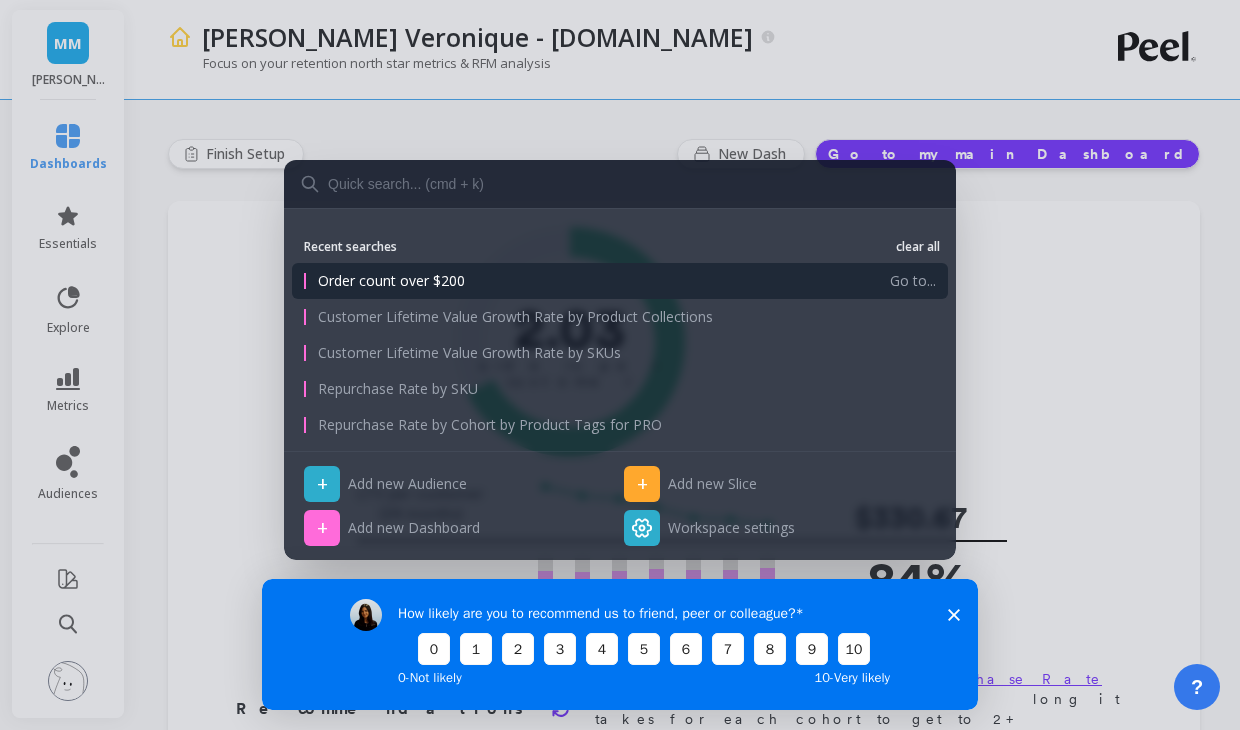 click on "Order count over $200 Go to..." at bounding box center (620, 281) 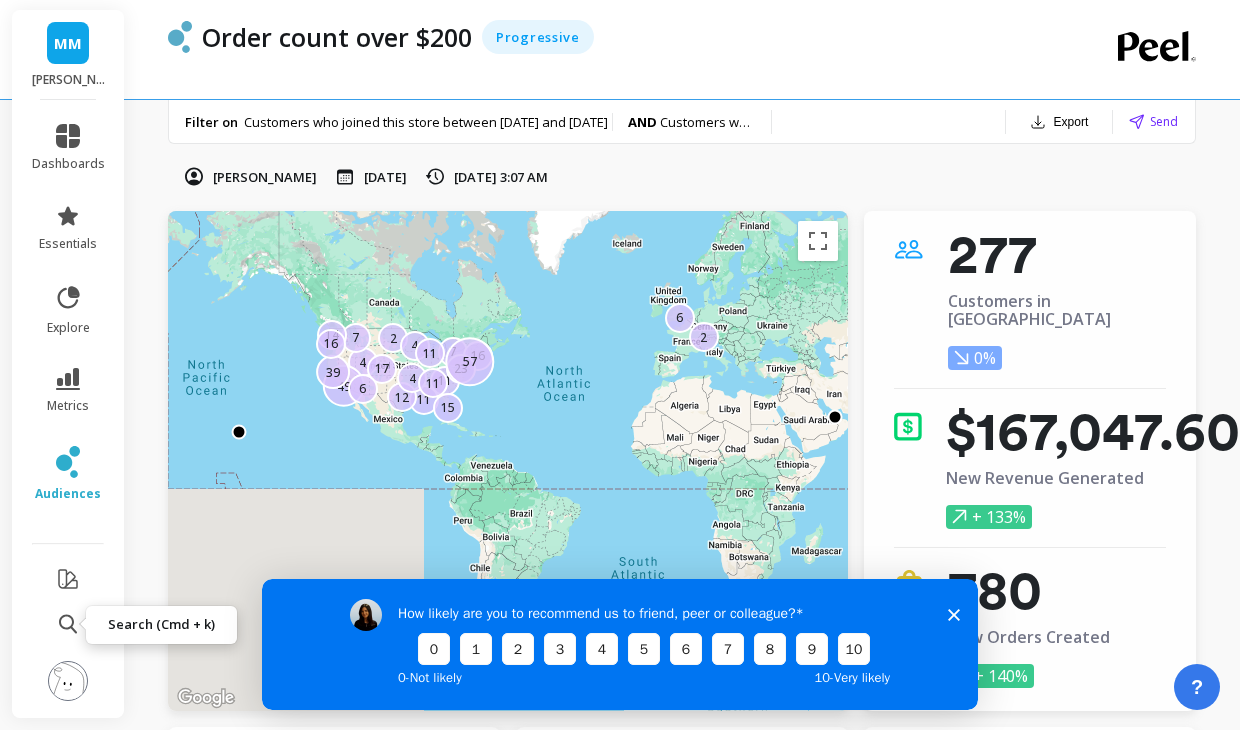 click 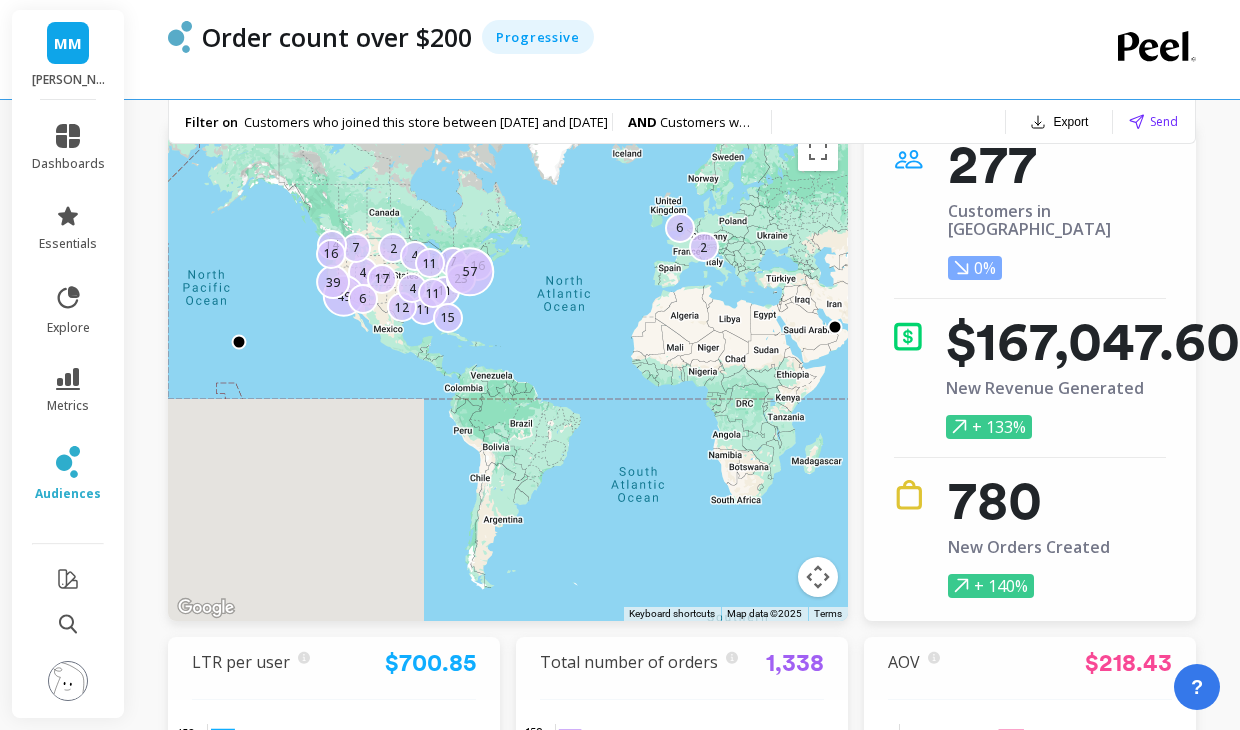 scroll, scrollTop: 0, scrollLeft: 0, axis: both 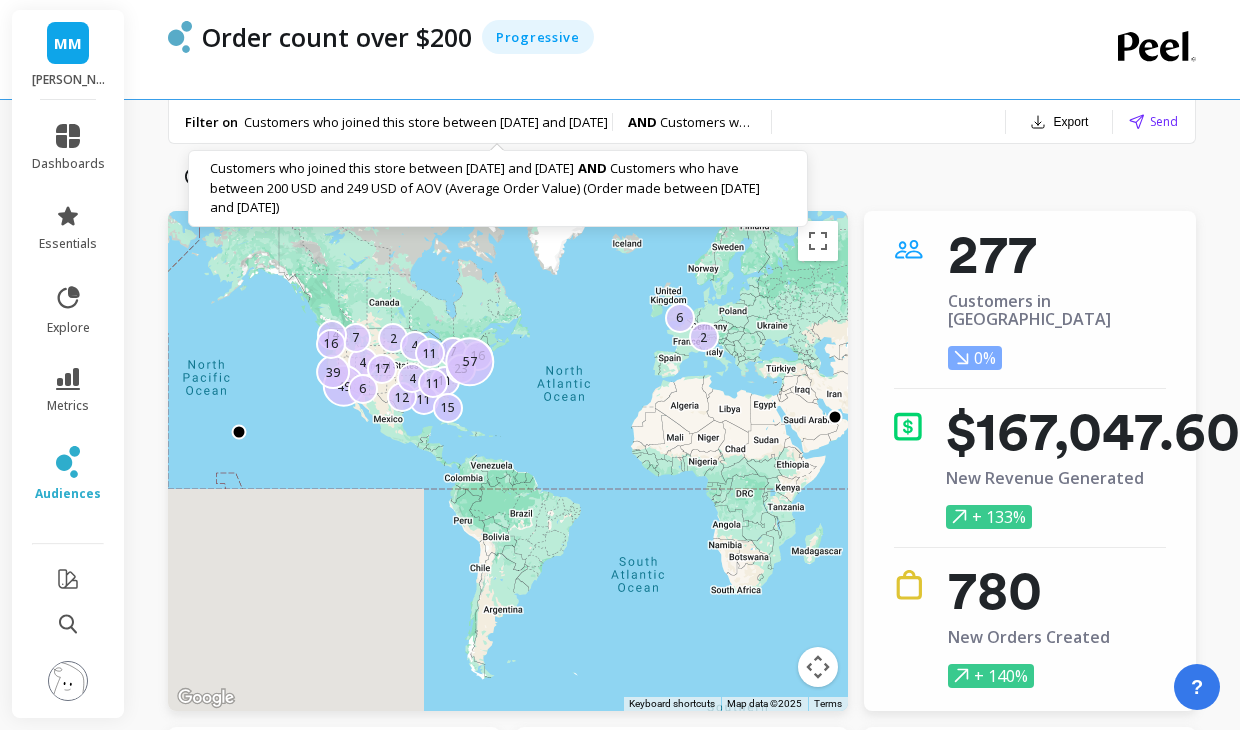 click on "Customers who joined this store between [DATE] and [DATE]" at bounding box center [426, 122] 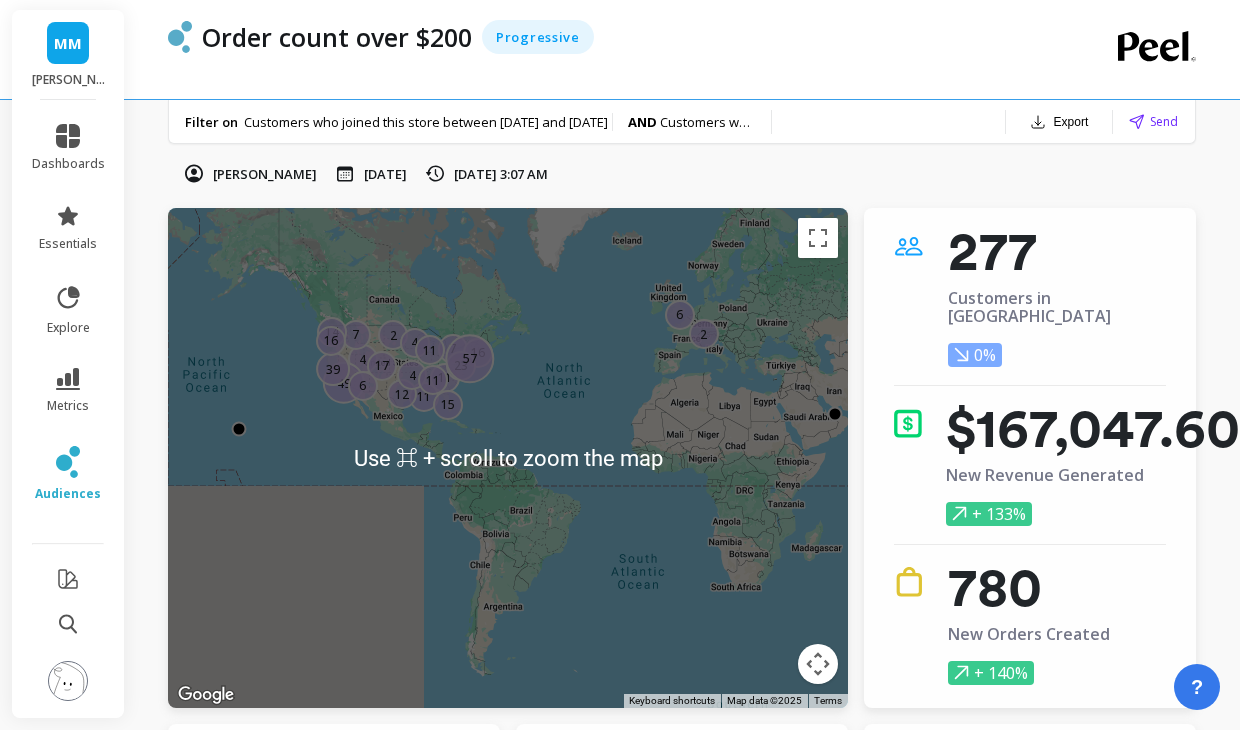 scroll, scrollTop: 4, scrollLeft: 1, axis: both 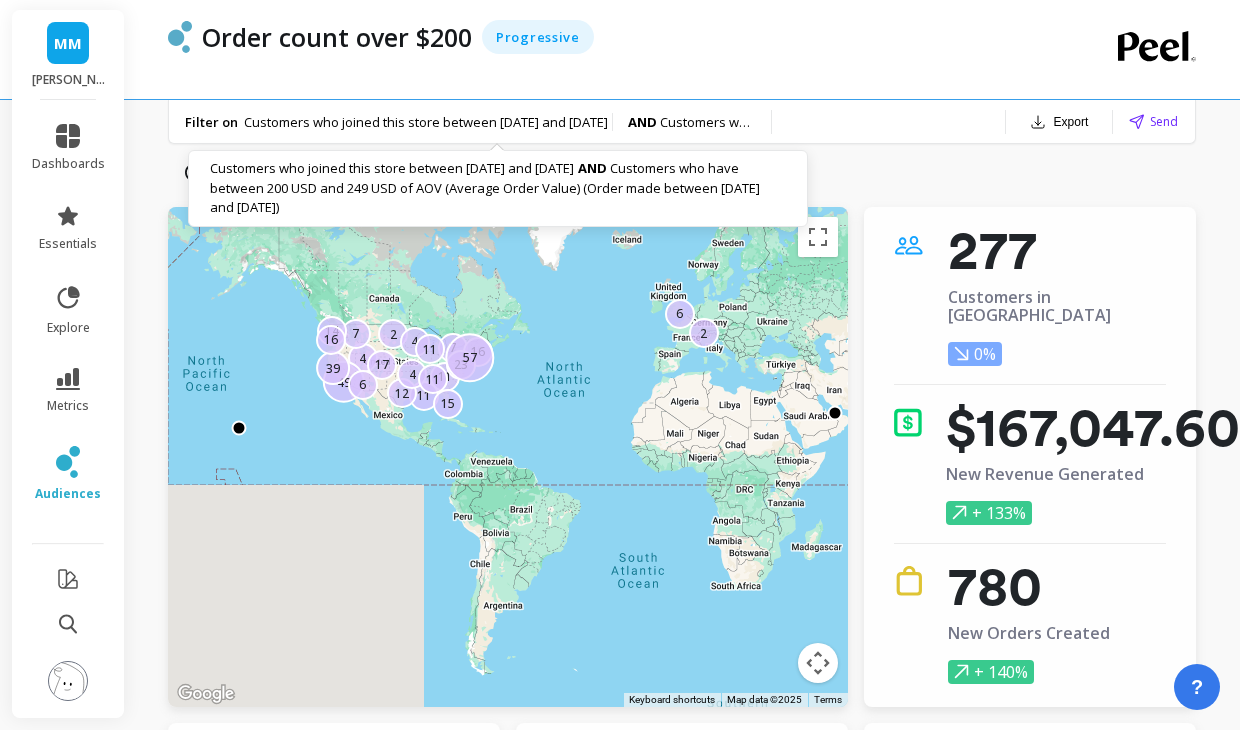 click on "Customers who joined this store between [DATE] and [DATE]" at bounding box center (426, 122) 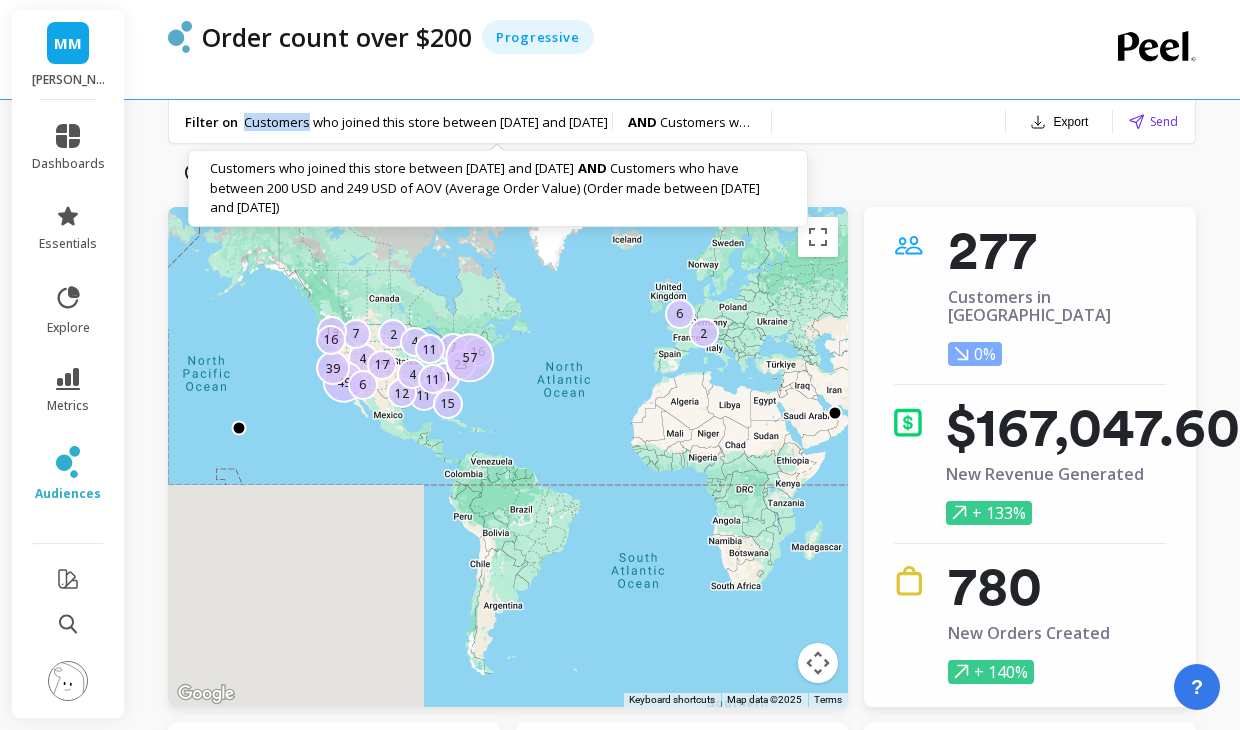 click on "Customers who joined this store between [DATE] and [DATE]" at bounding box center [426, 122] 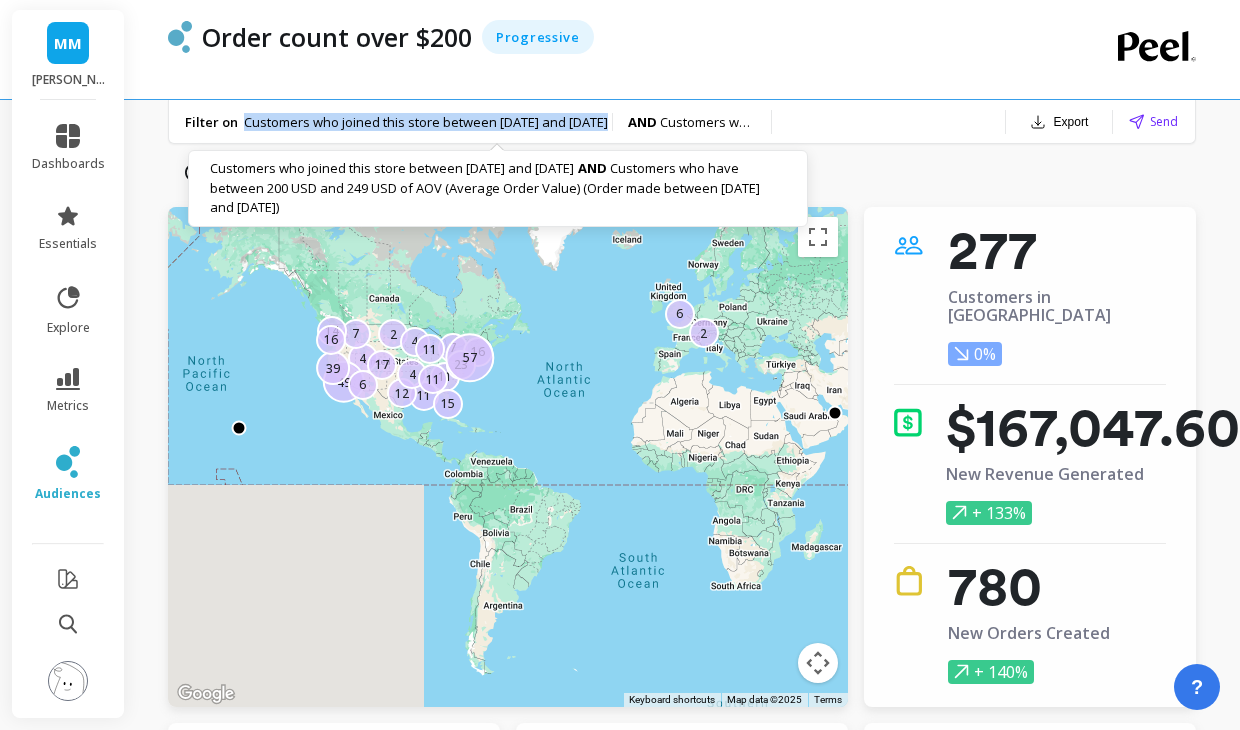 click on "Customers who joined this store between [DATE] and [DATE]" at bounding box center [426, 122] 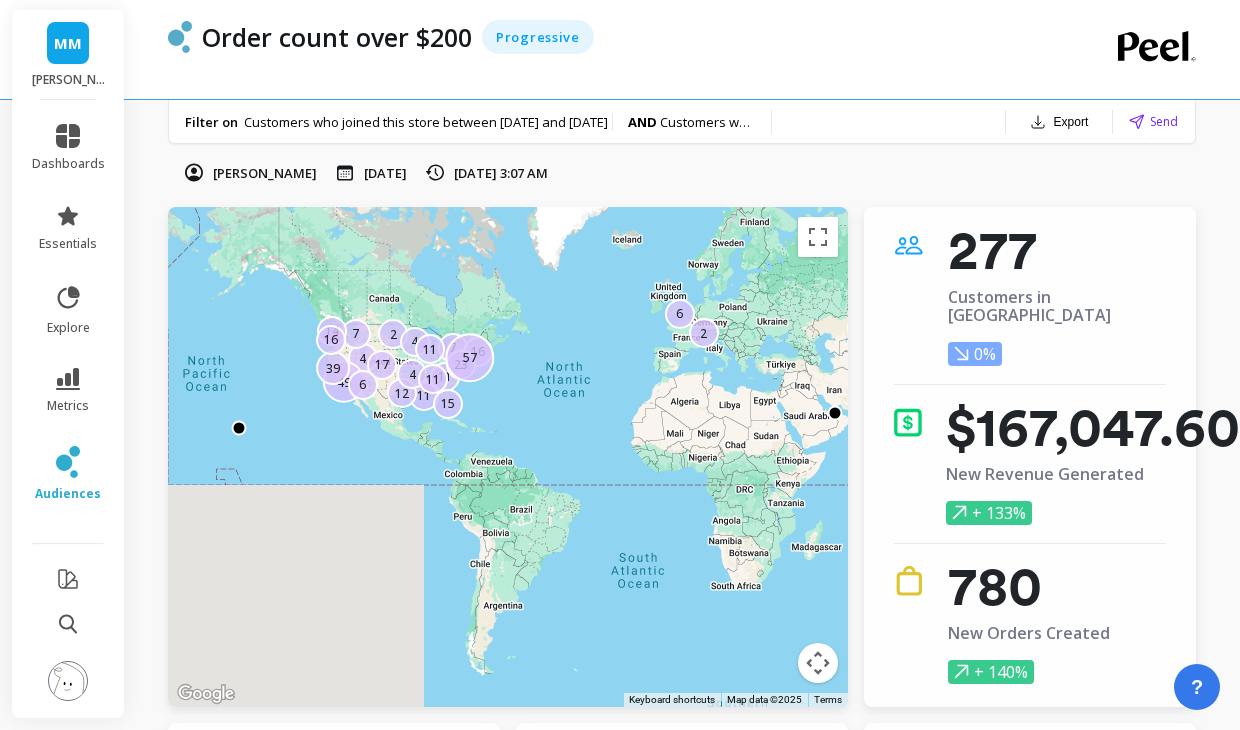 click on "Filter on" at bounding box center (211, 122) 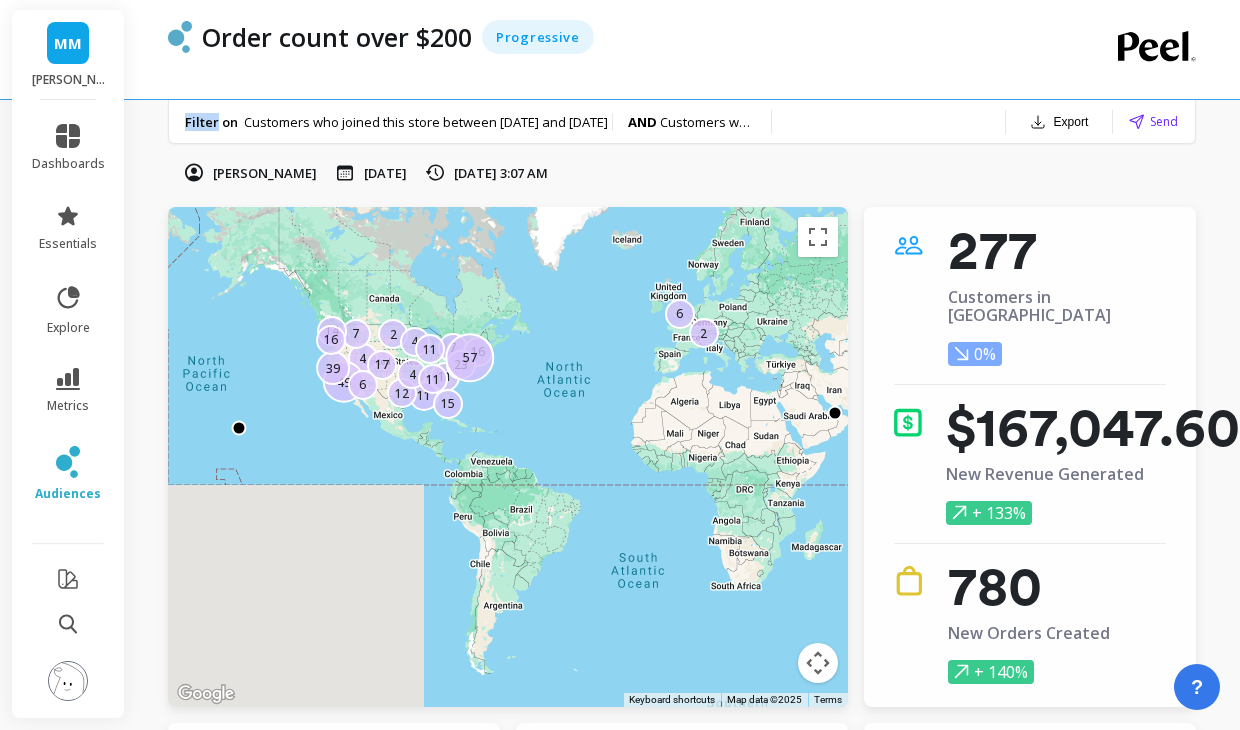 click on "Filter on" at bounding box center [211, 122] 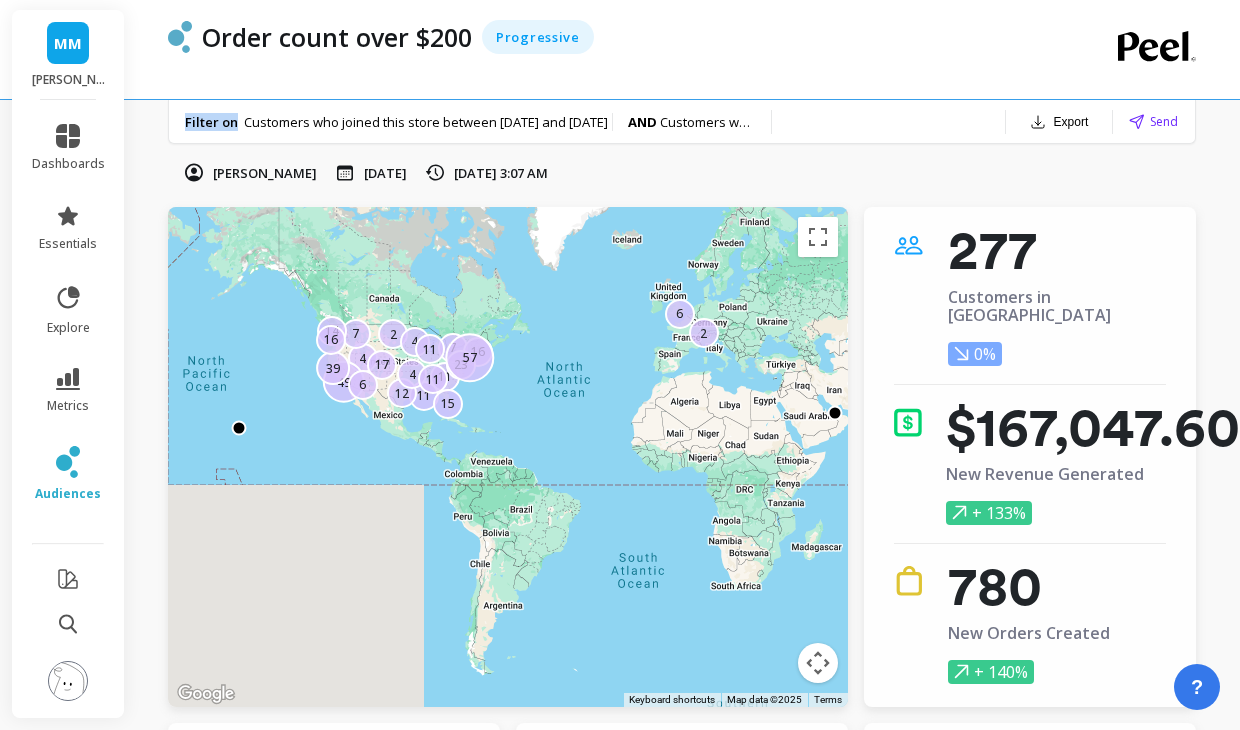 click on "Filter on" at bounding box center (211, 122) 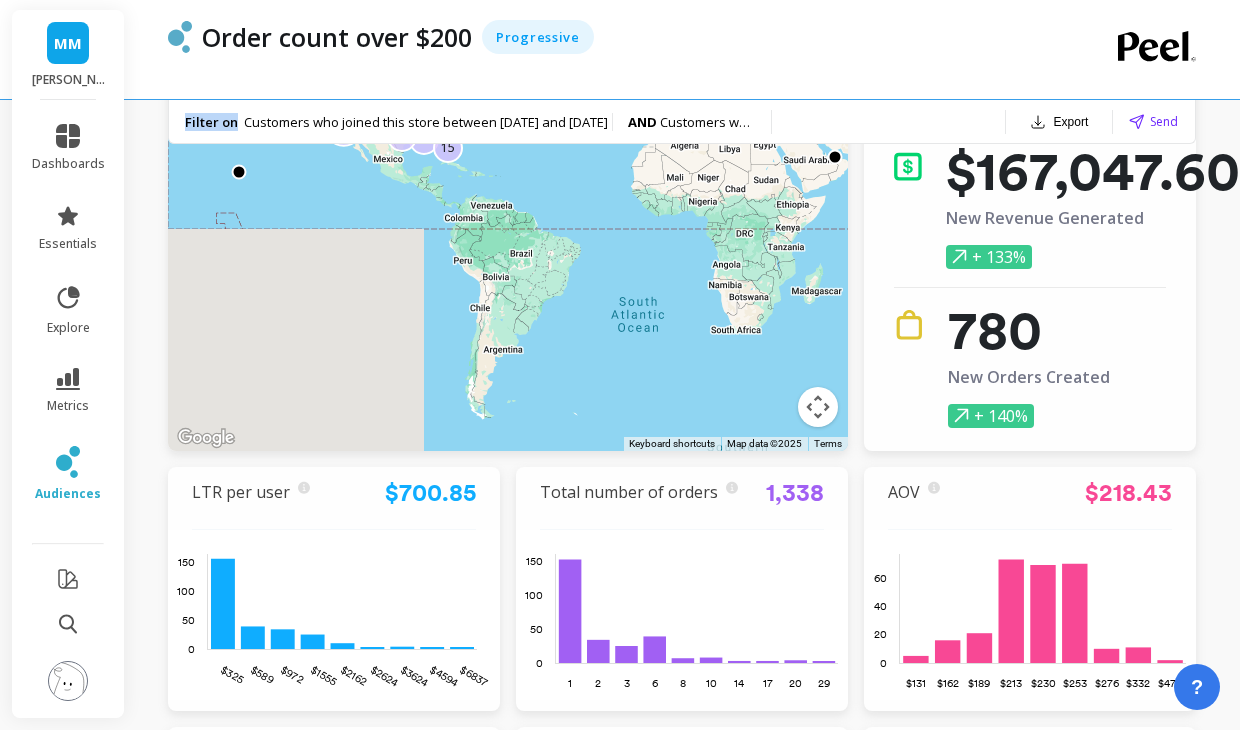 scroll, scrollTop: 0, scrollLeft: 1, axis: horizontal 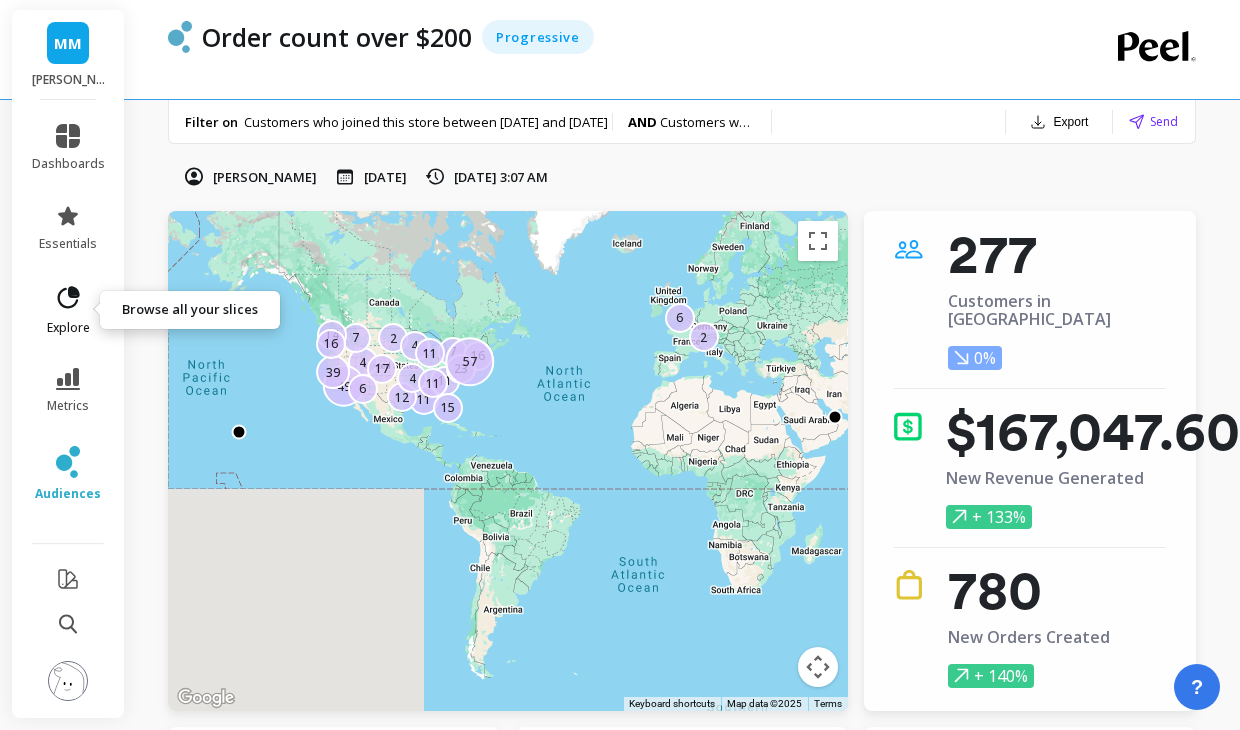 click on "explore" at bounding box center (68, 328) 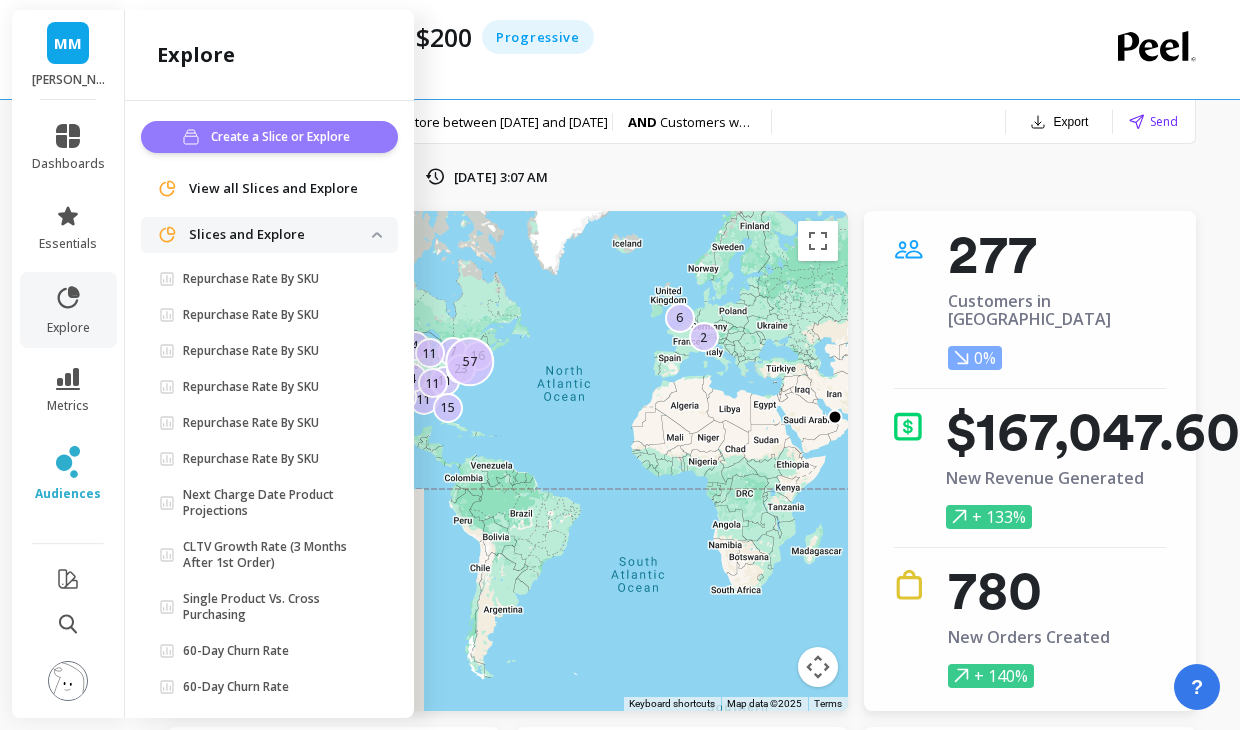 click on "Create a Slice or Explore" at bounding box center [283, 137] 